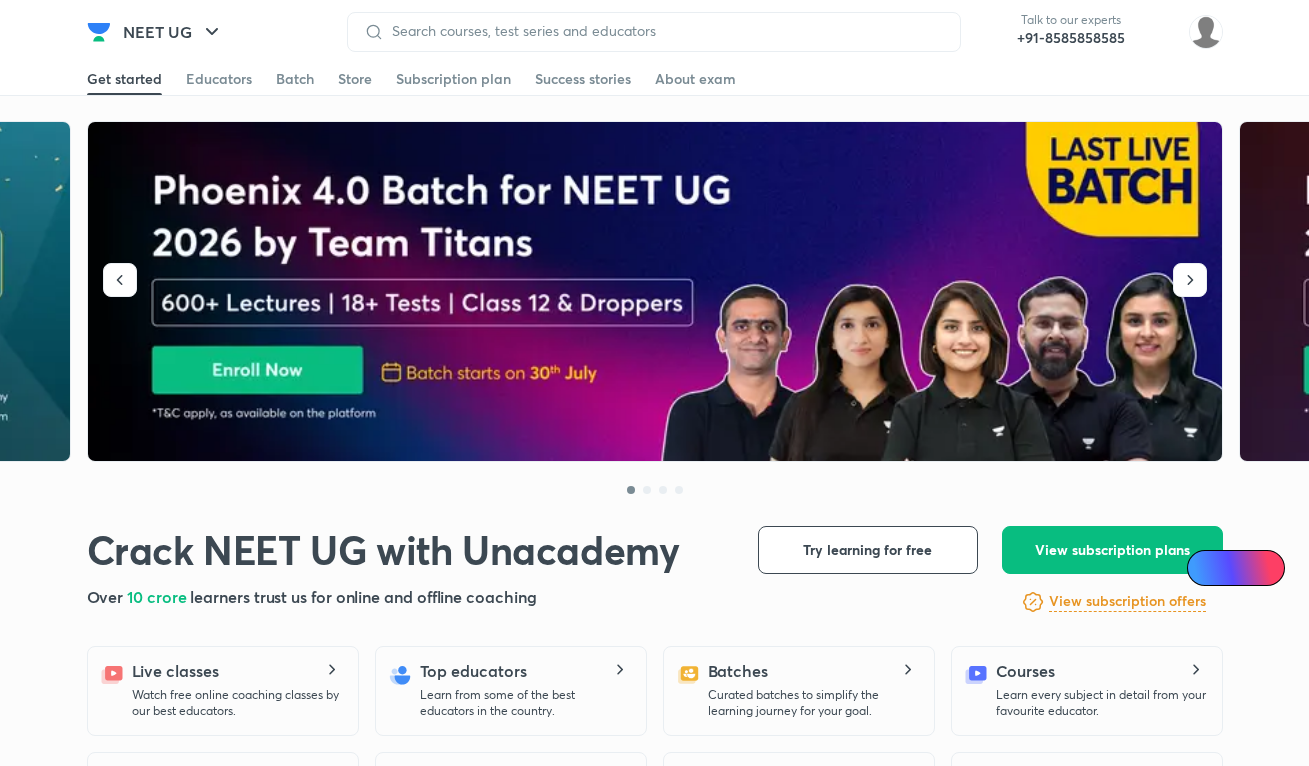 scroll, scrollTop: 0, scrollLeft: 0, axis: both 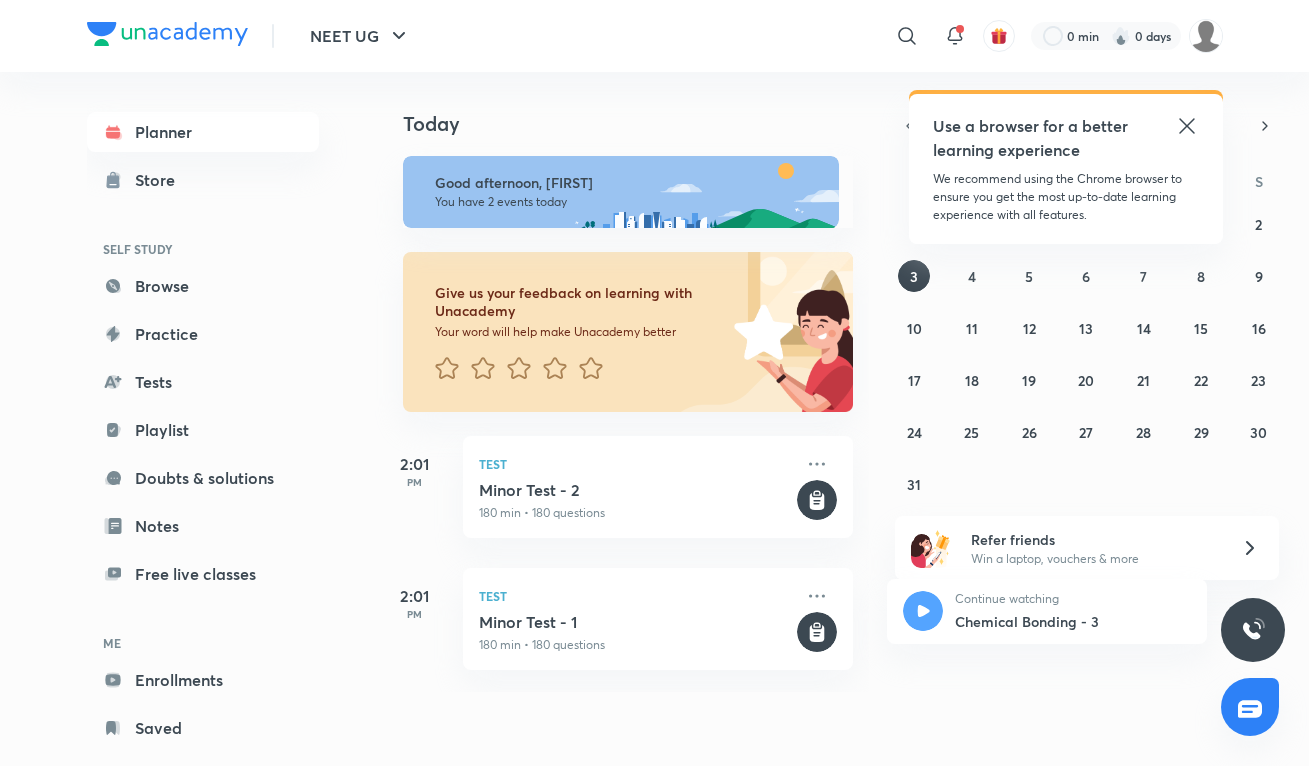 click 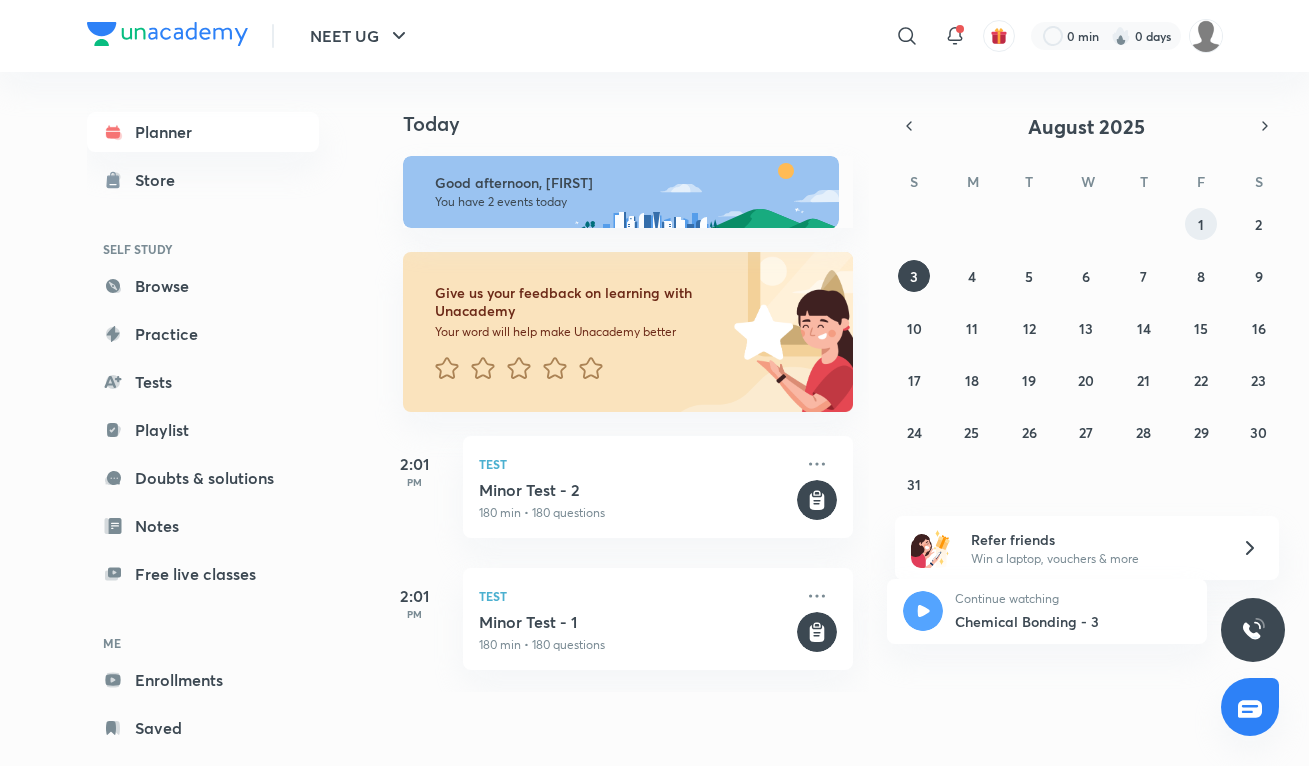 click on "1" at bounding box center (1201, 224) 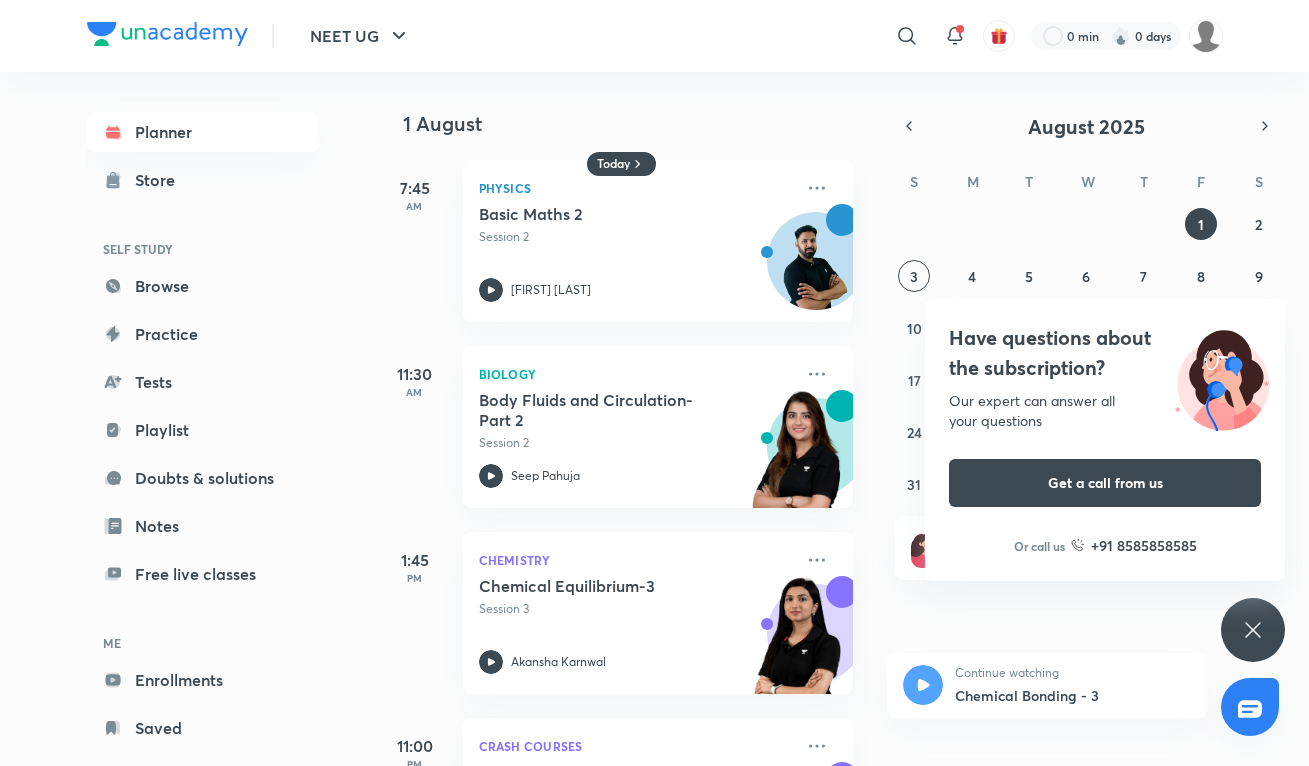 click on "Have questions about the subscription? Our expert can answer all your questions Get a call from us Or call us +91 8585858585" at bounding box center [1253, 630] 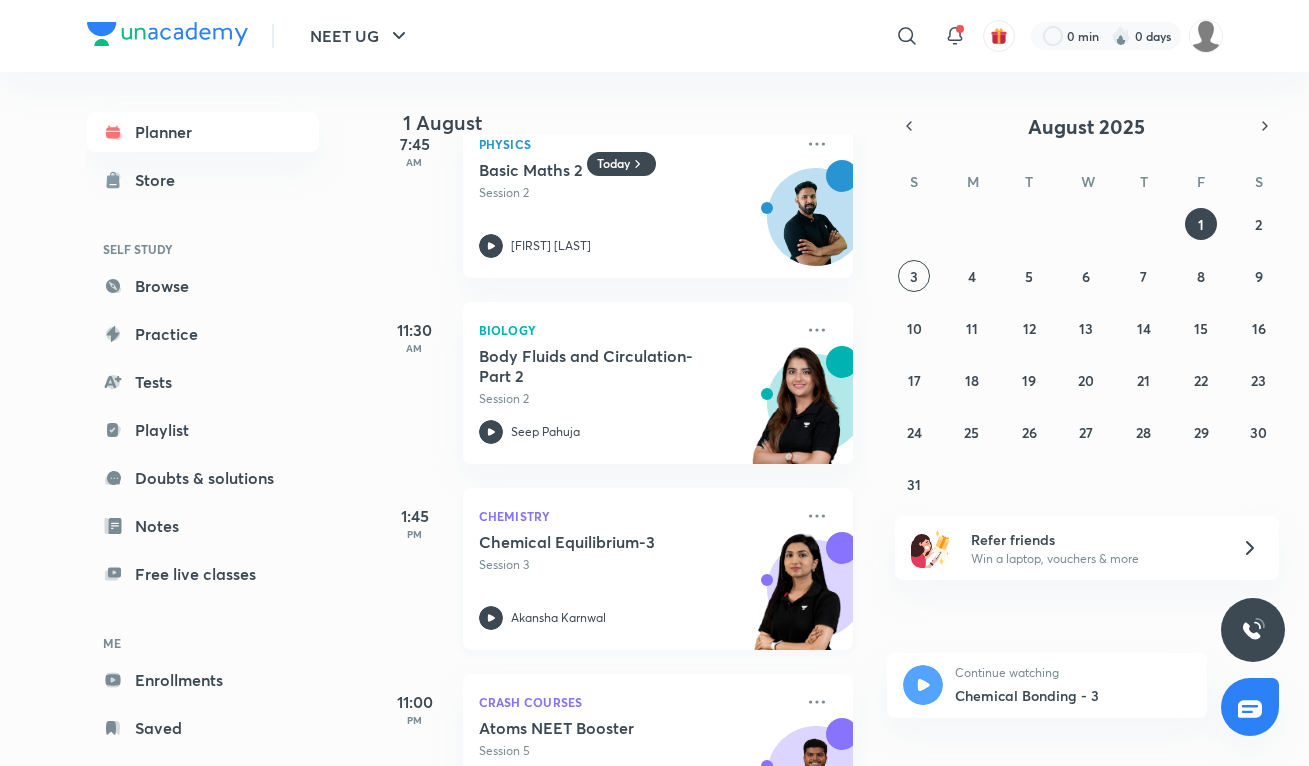 scroll, scrollTop: 0, scrollLeft: 0, axis: both 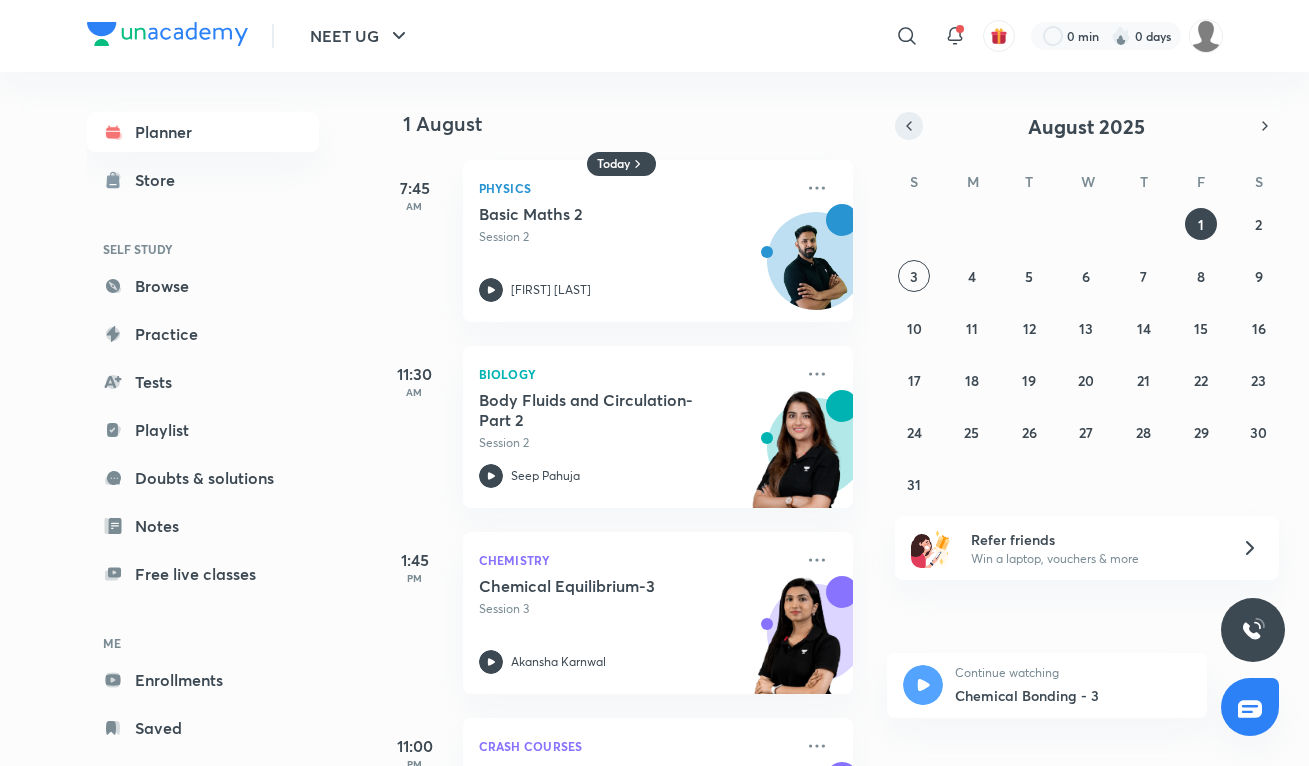 click 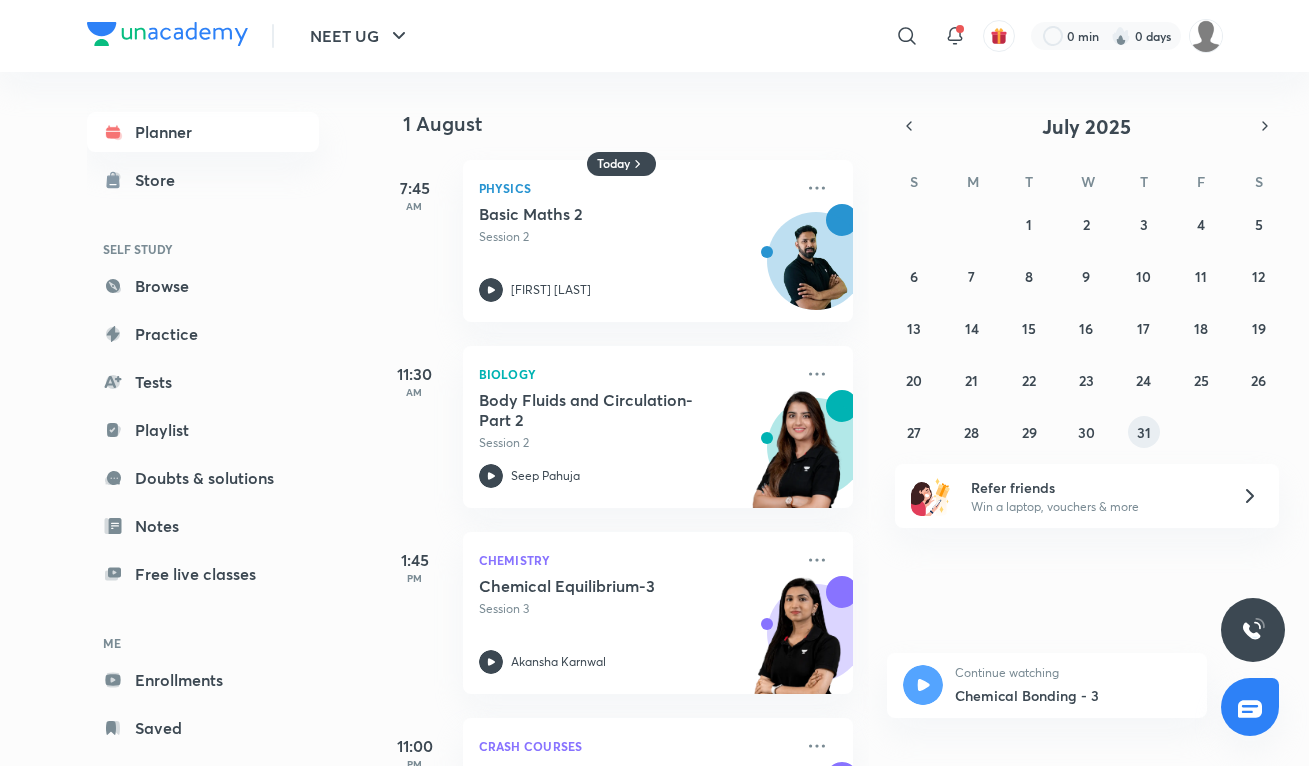click on "31" at bounding box center (1144, 432) 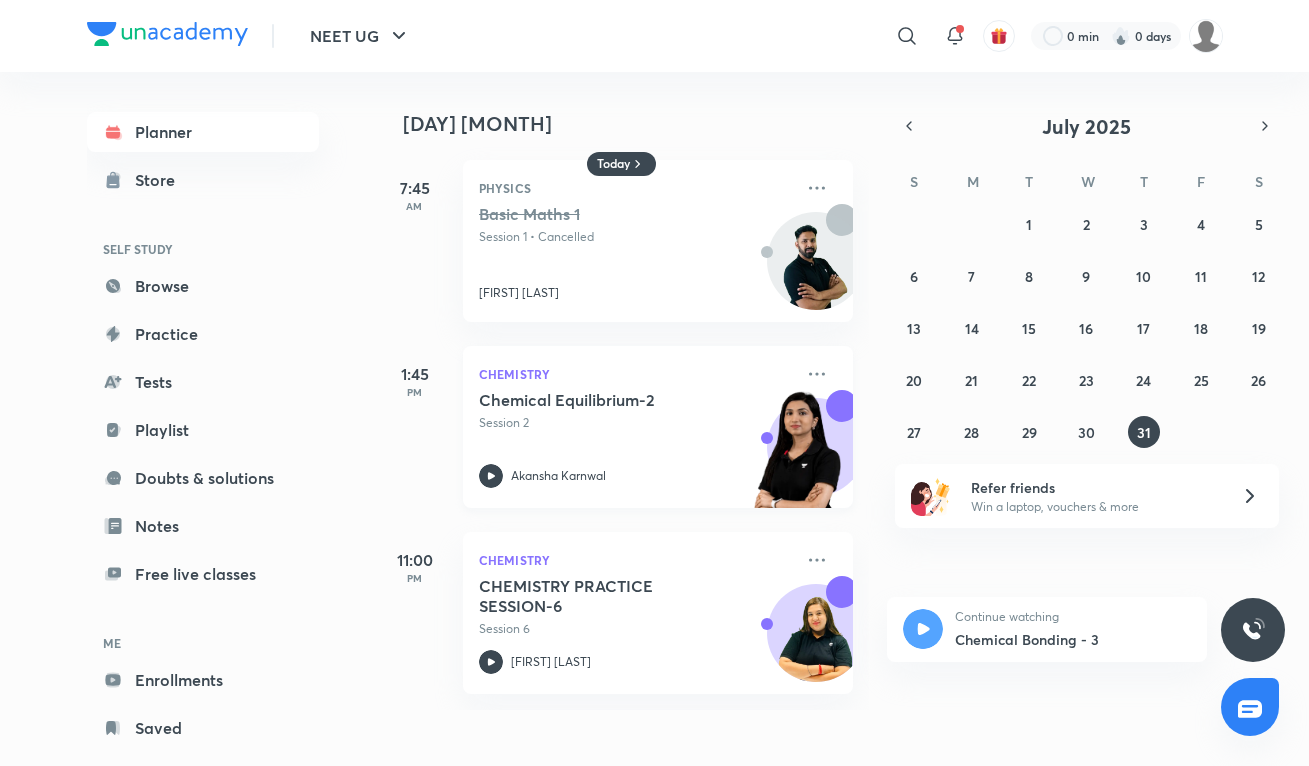 scroll, scrollTop: 0, scrollLeft: 12, axis: horizontal 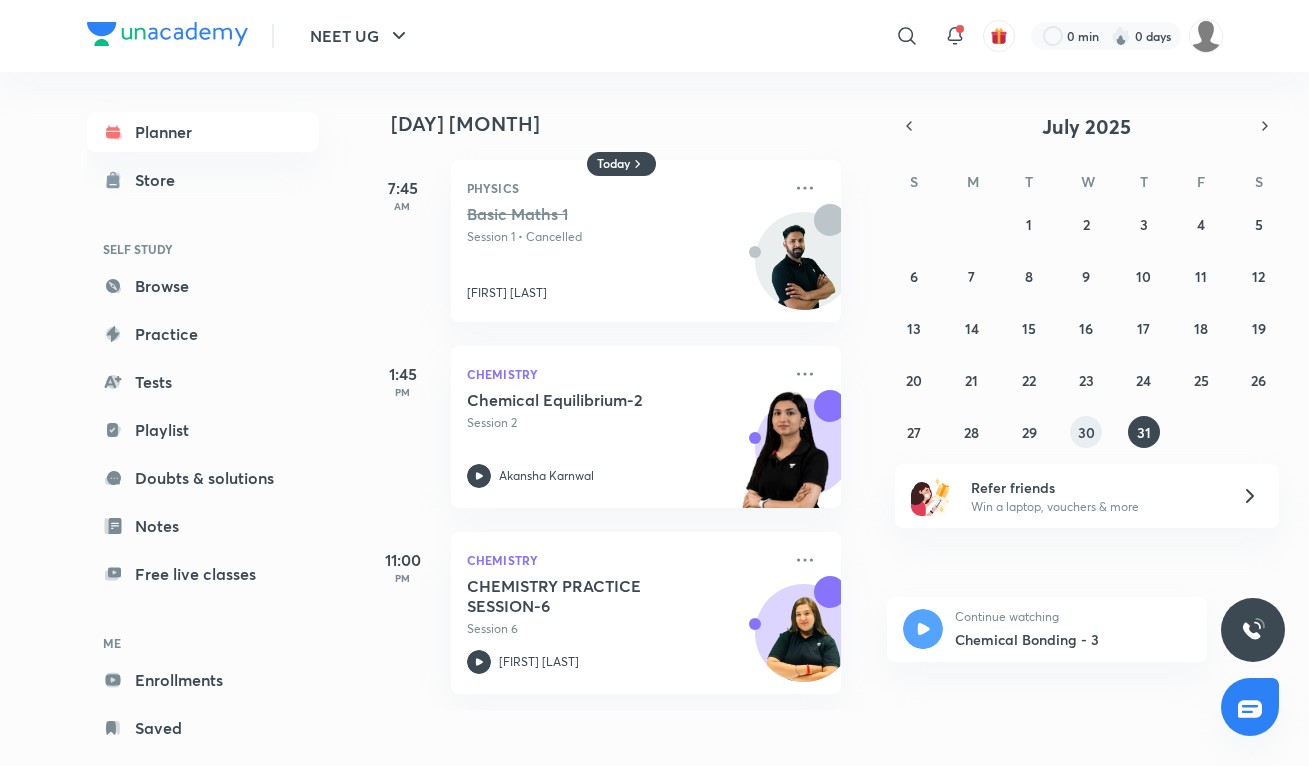 click on "30" at bounding box center (1086, 432) 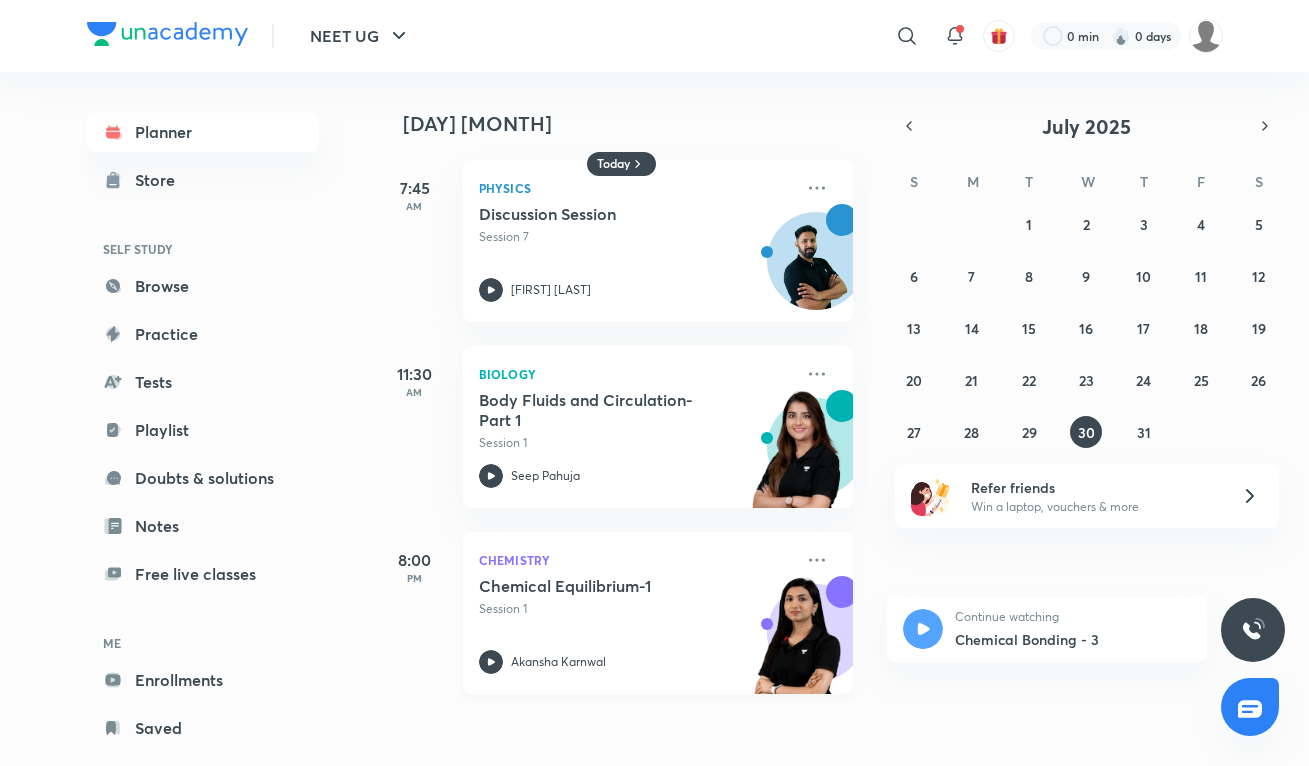 scroll, scrollTop: 0, scrollLeft: 9, axis: horizontal 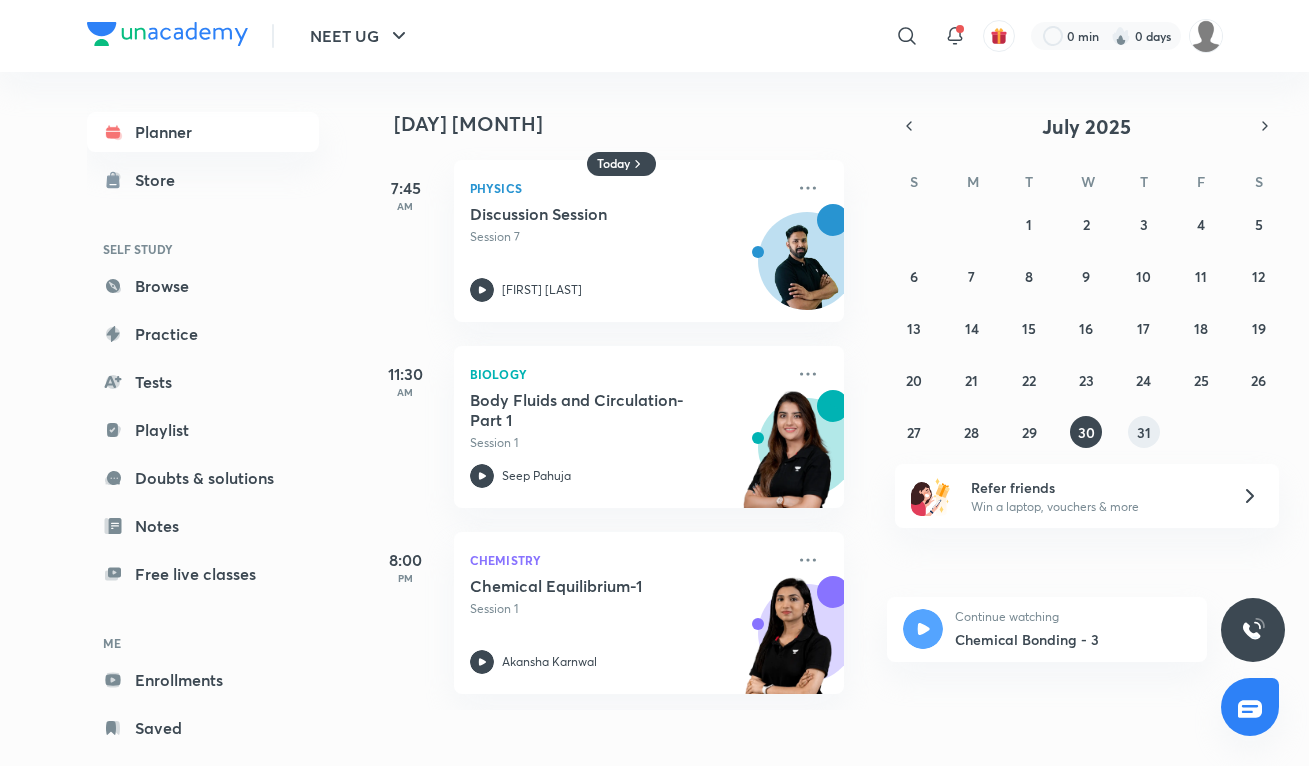 click on "31" at bounding box center [1144, 432] 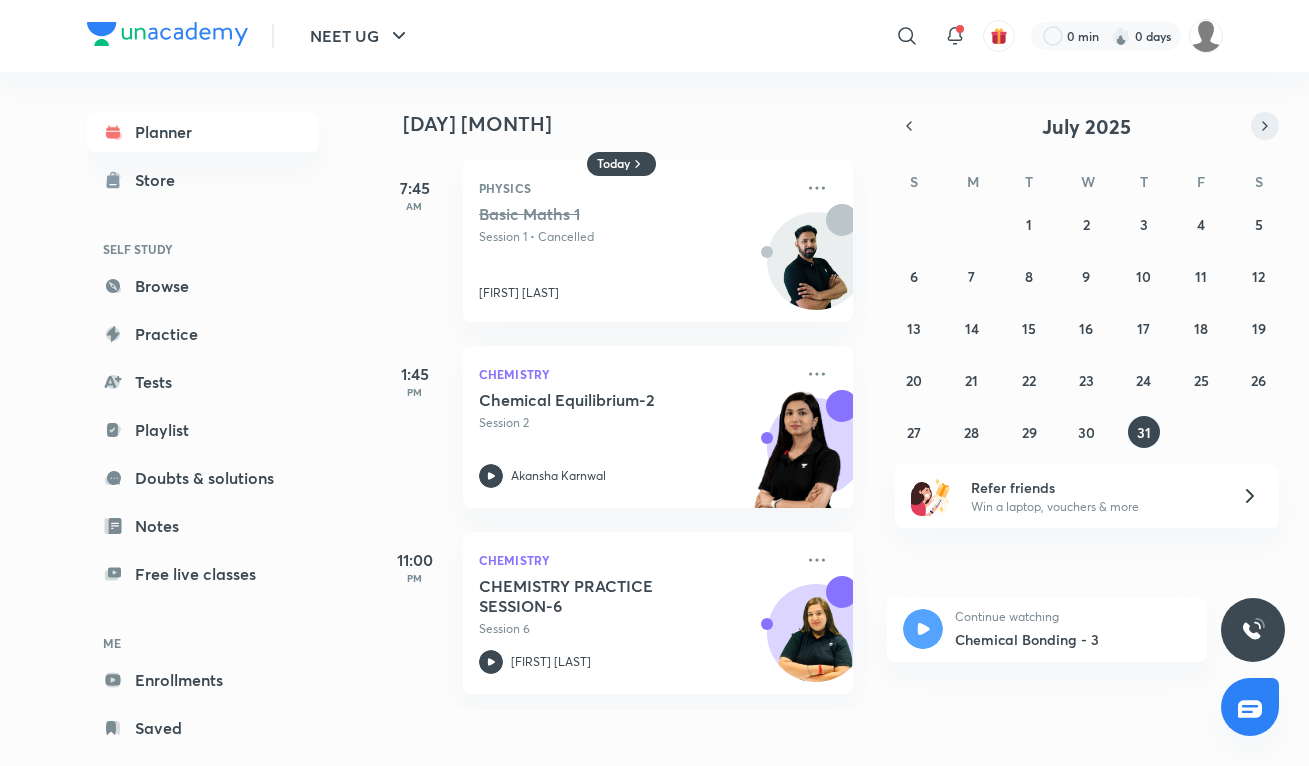 click 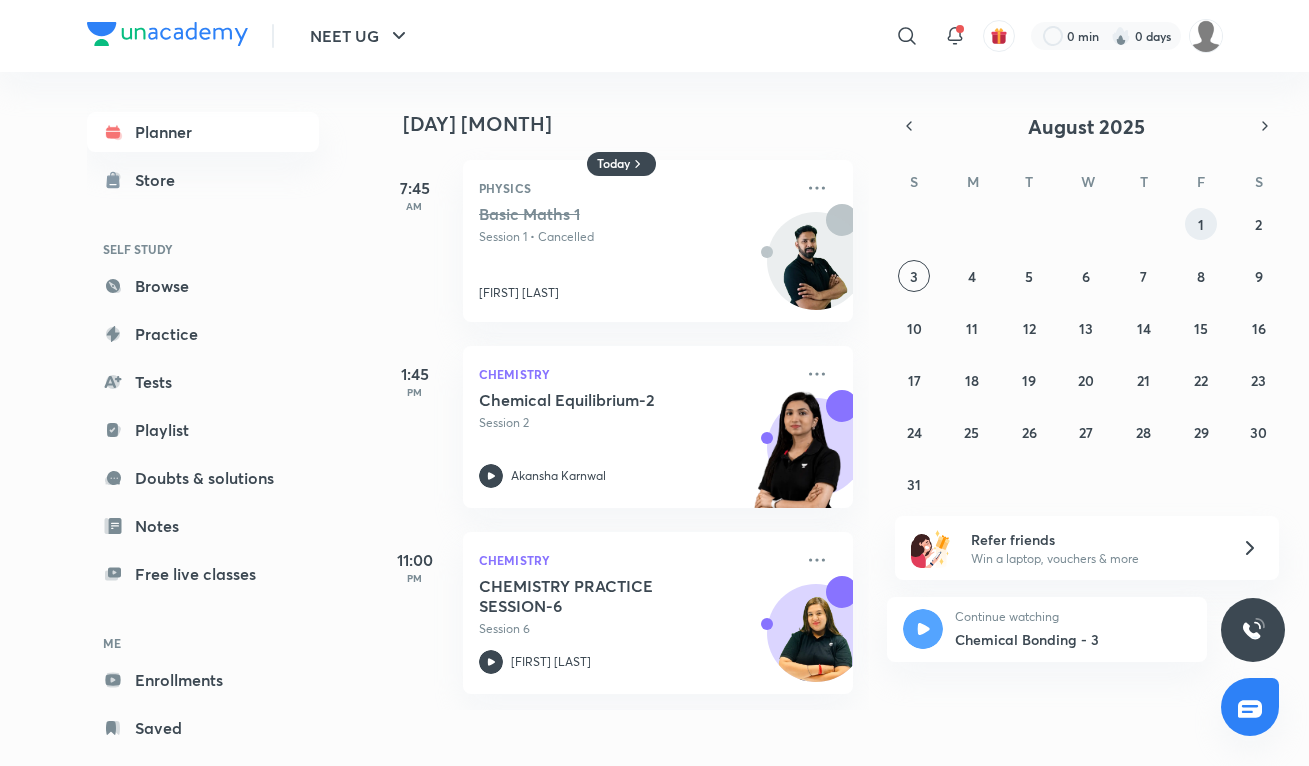 click on "1" at bounding box center (1201, 224) 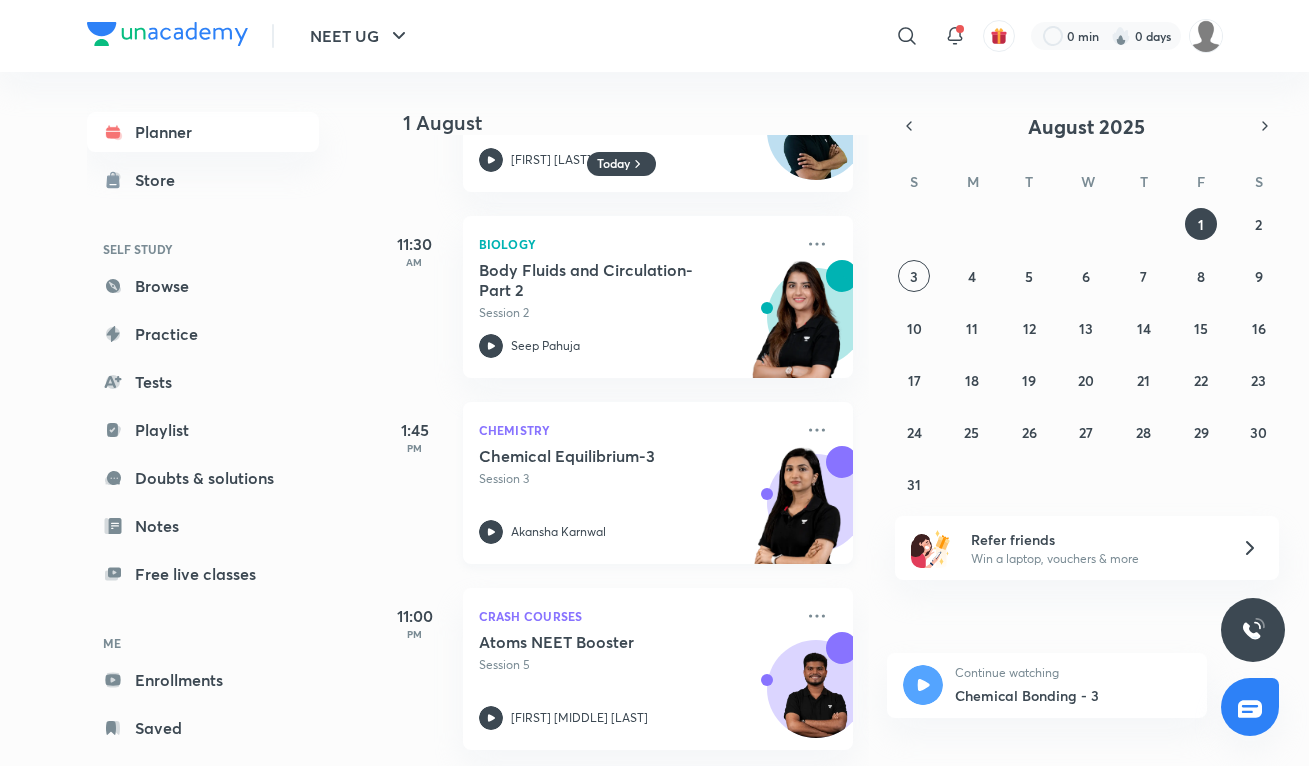 scroll, scrollTop: 0, scrollLeft: 0, axis: both 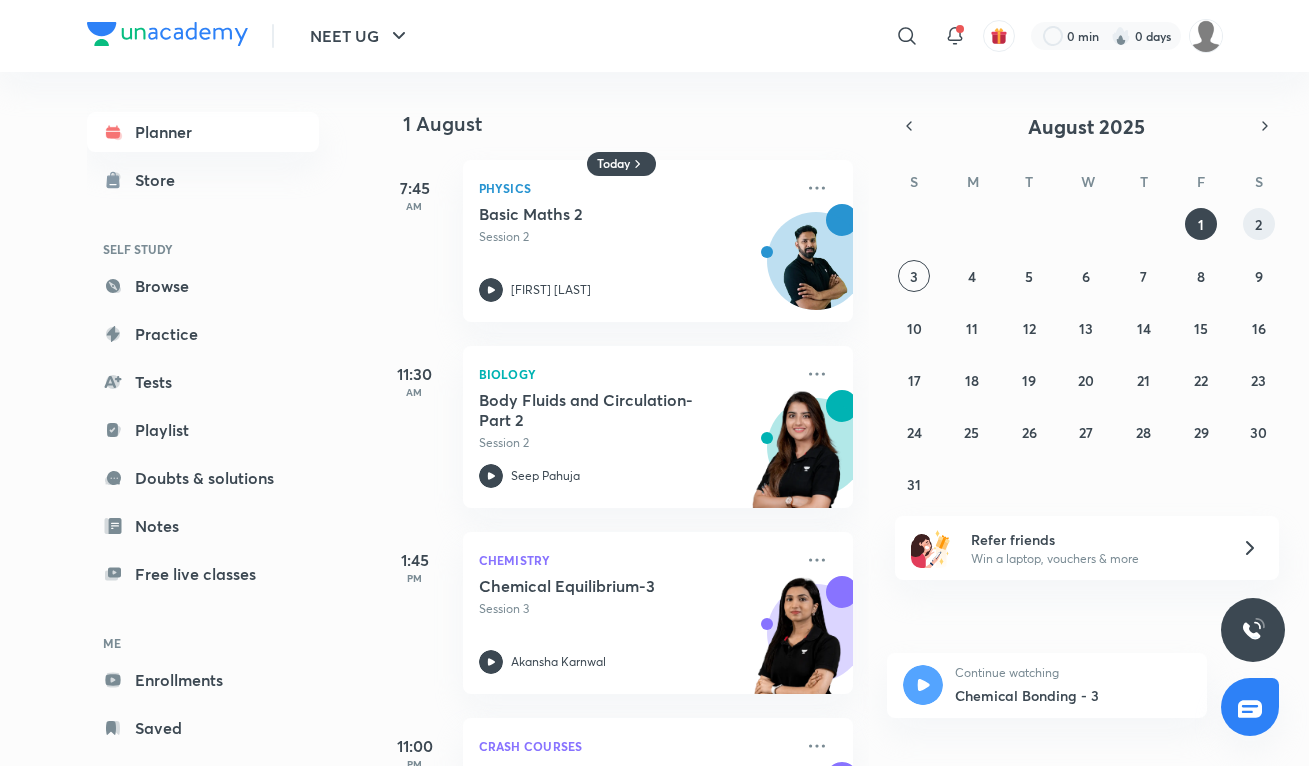 click on "2" at bounding box center [1258, 224] 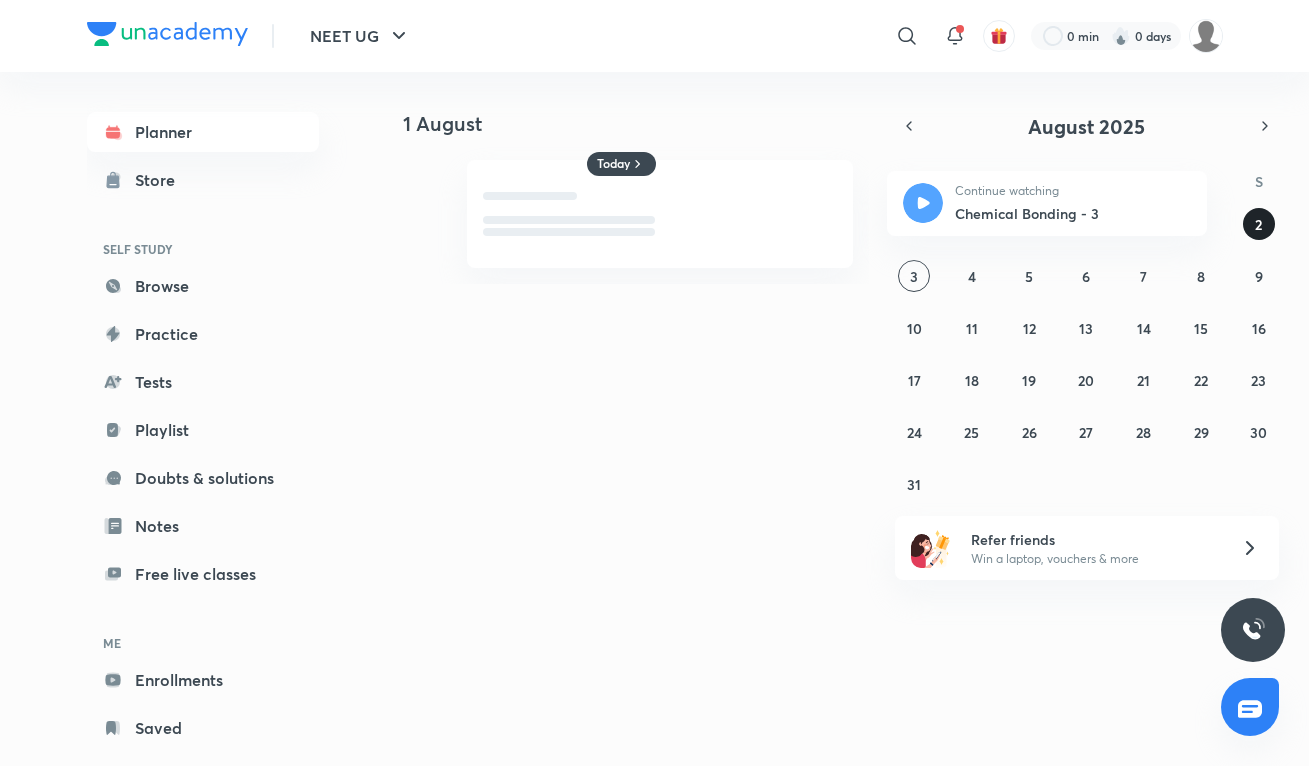 click on "2" at bounding box center (1258, 224) 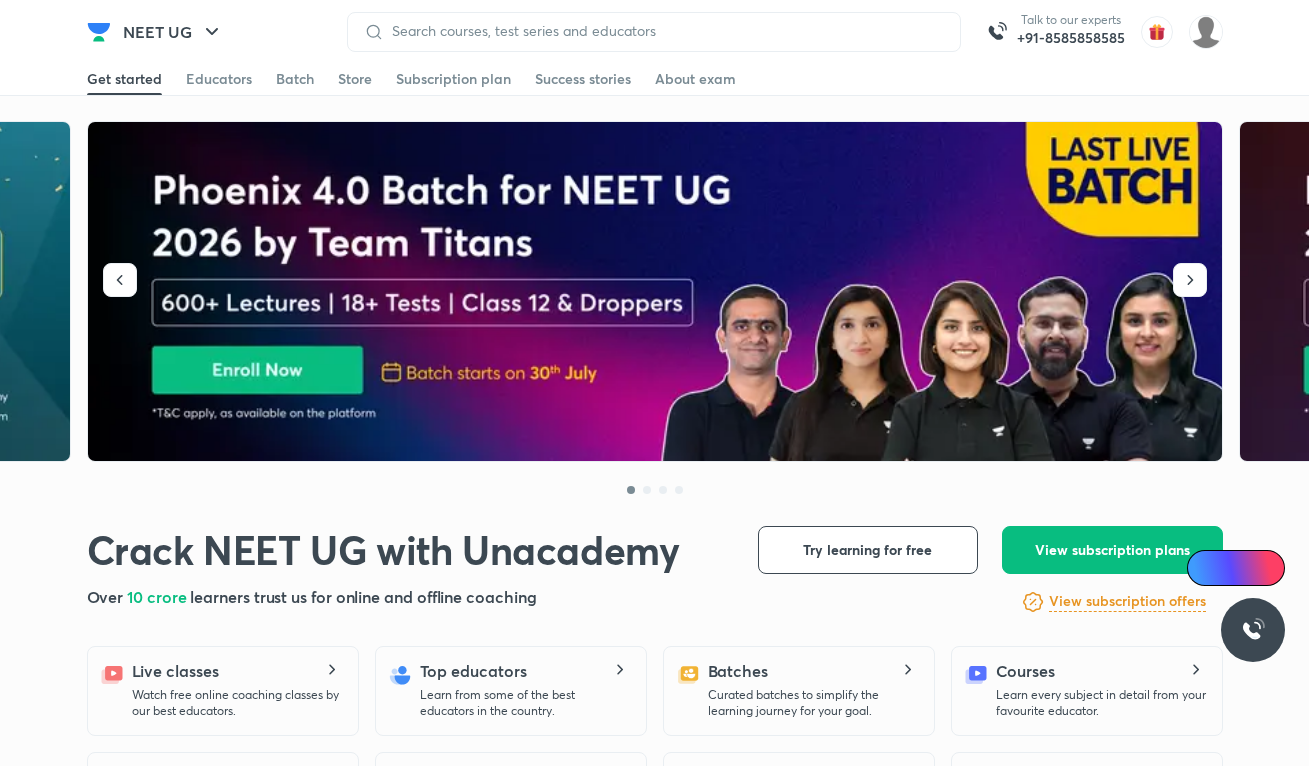 scroll, scrollTop: 0, scrollLeft: 0, axis: both 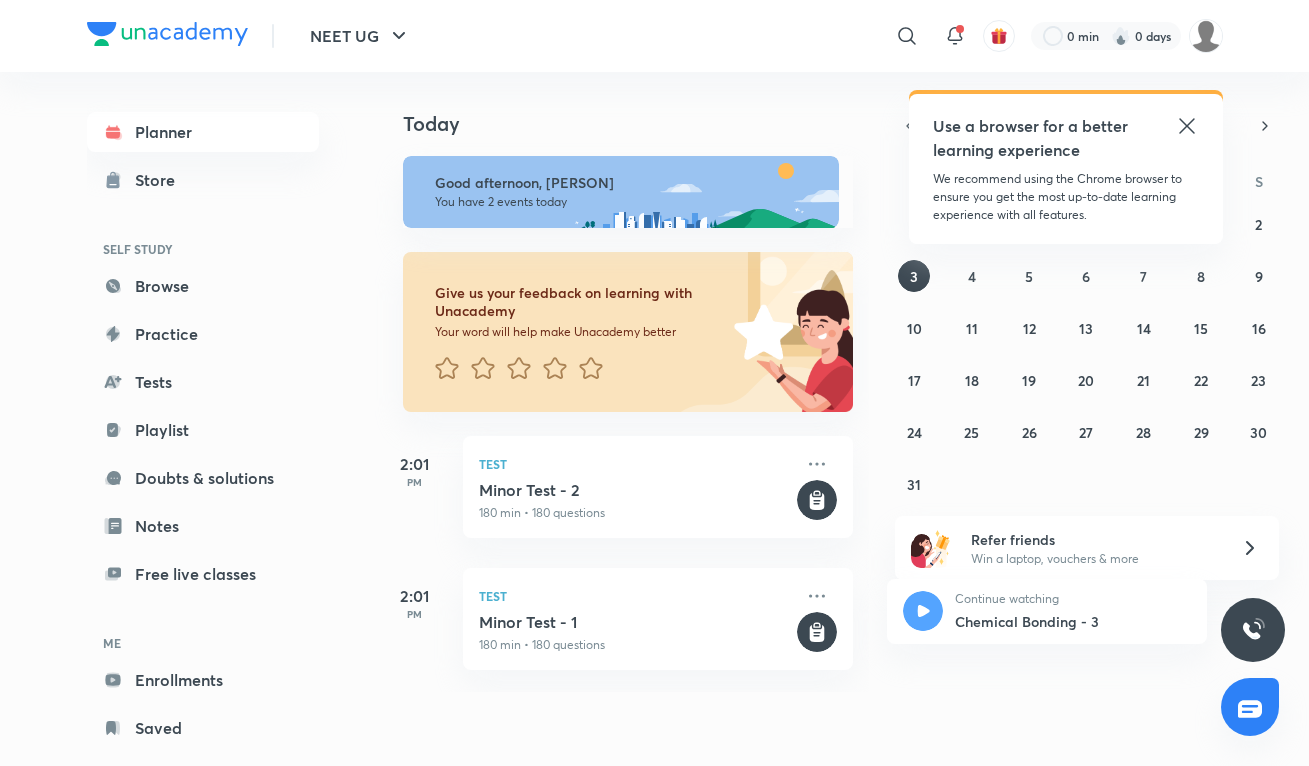 click 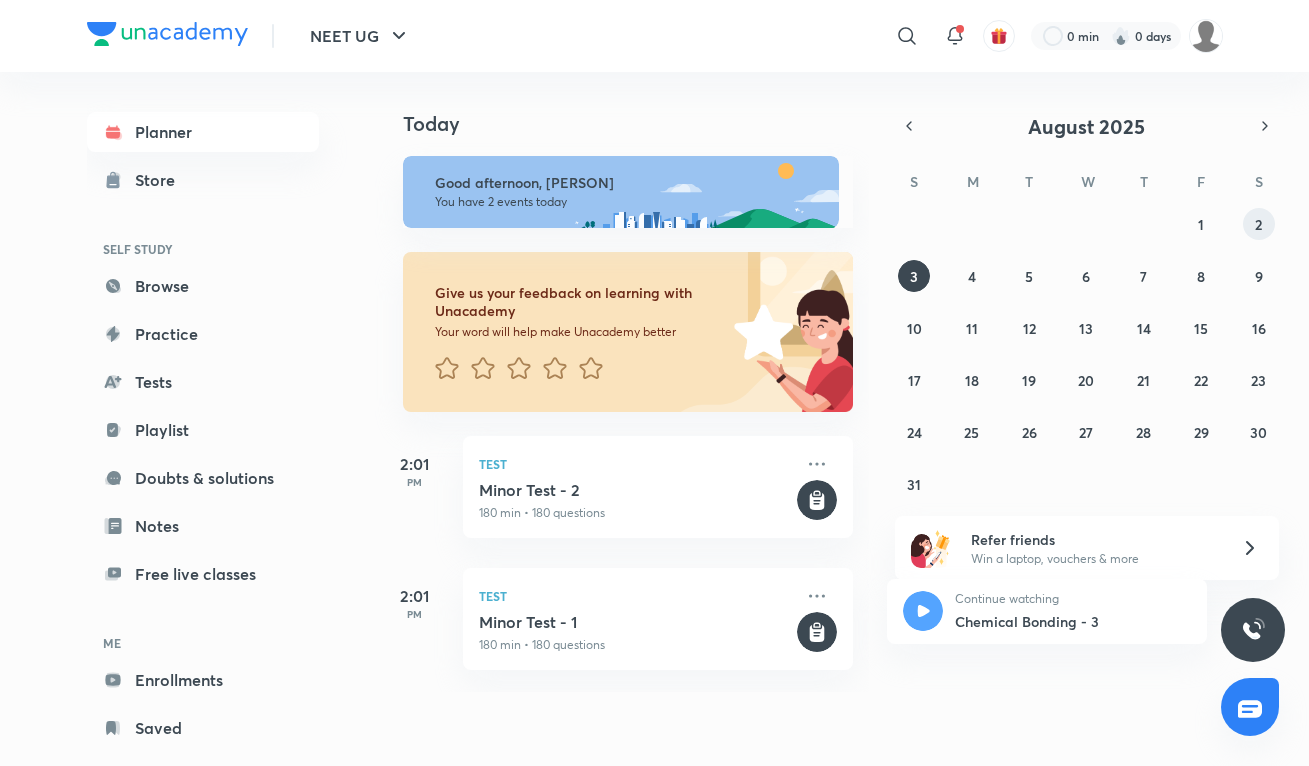 click on "2" at bounding box center [1259, 224] 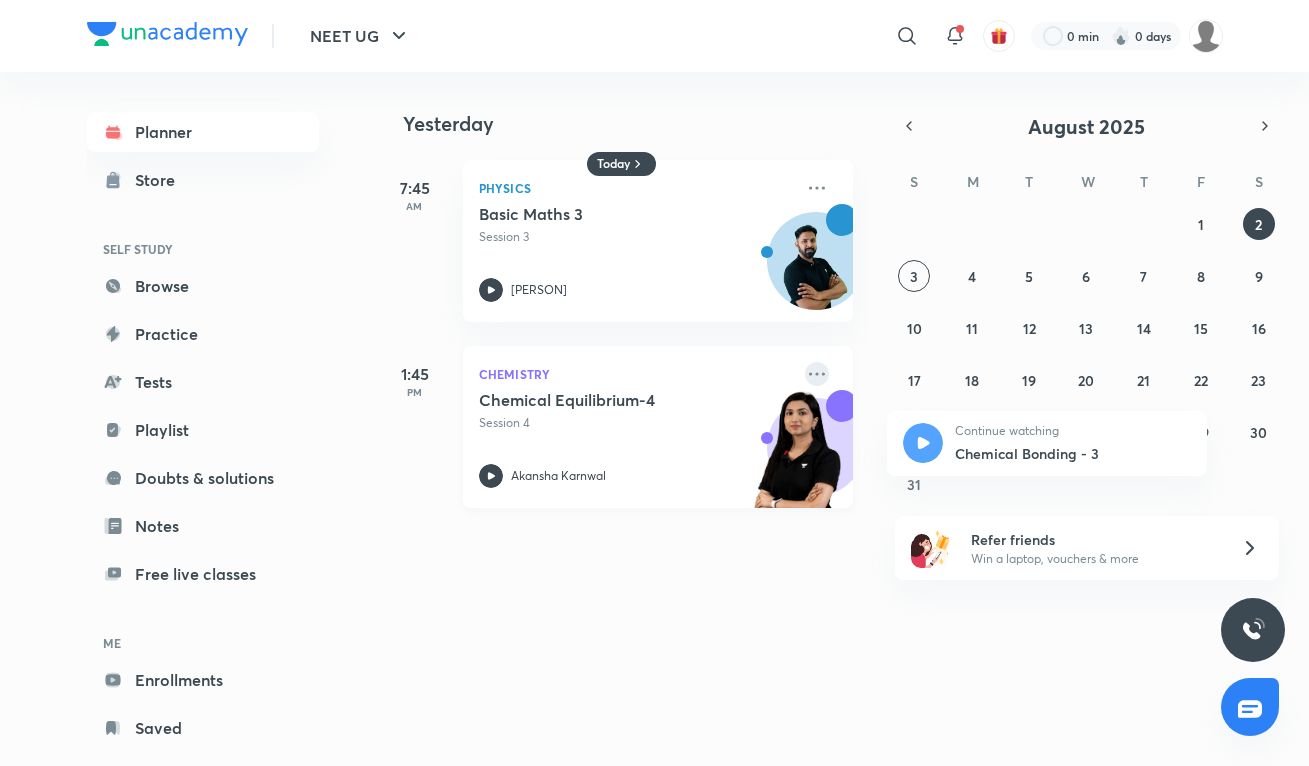 click 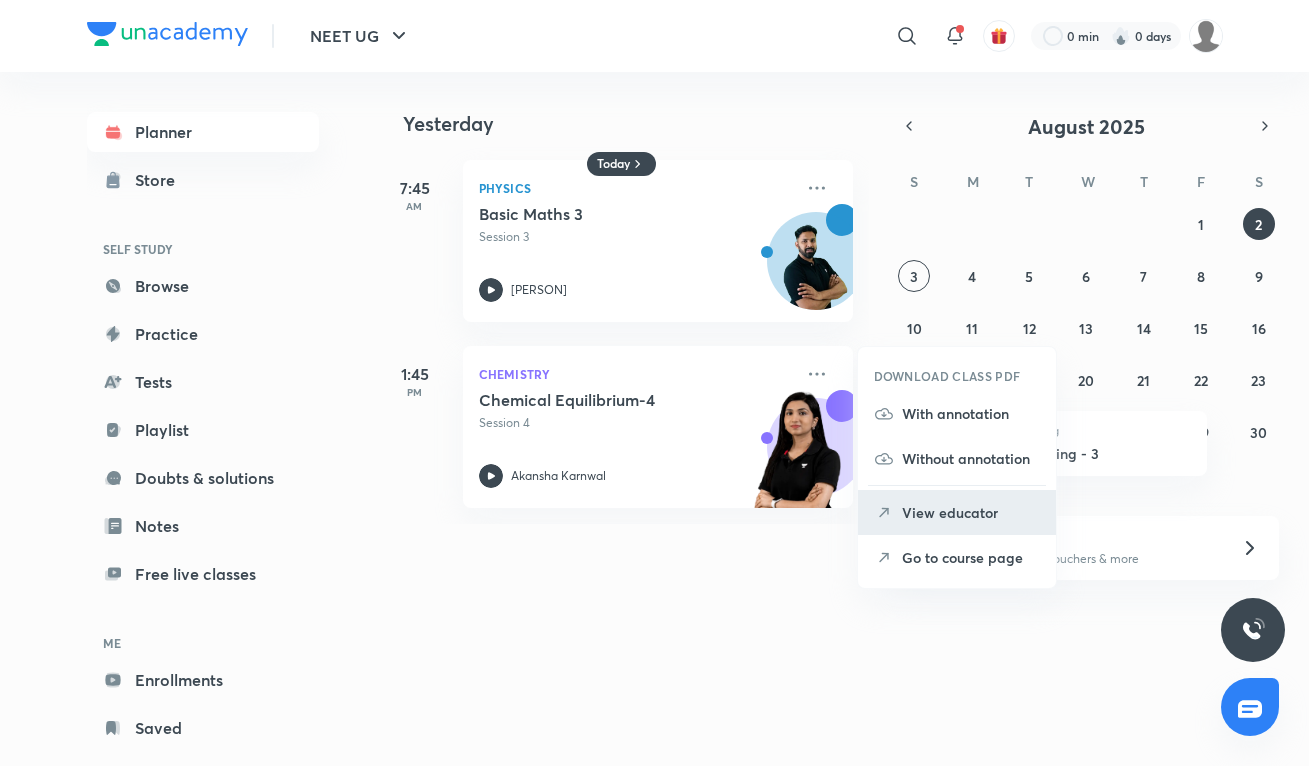 click on "View educator" at bounding box center (971, 512) 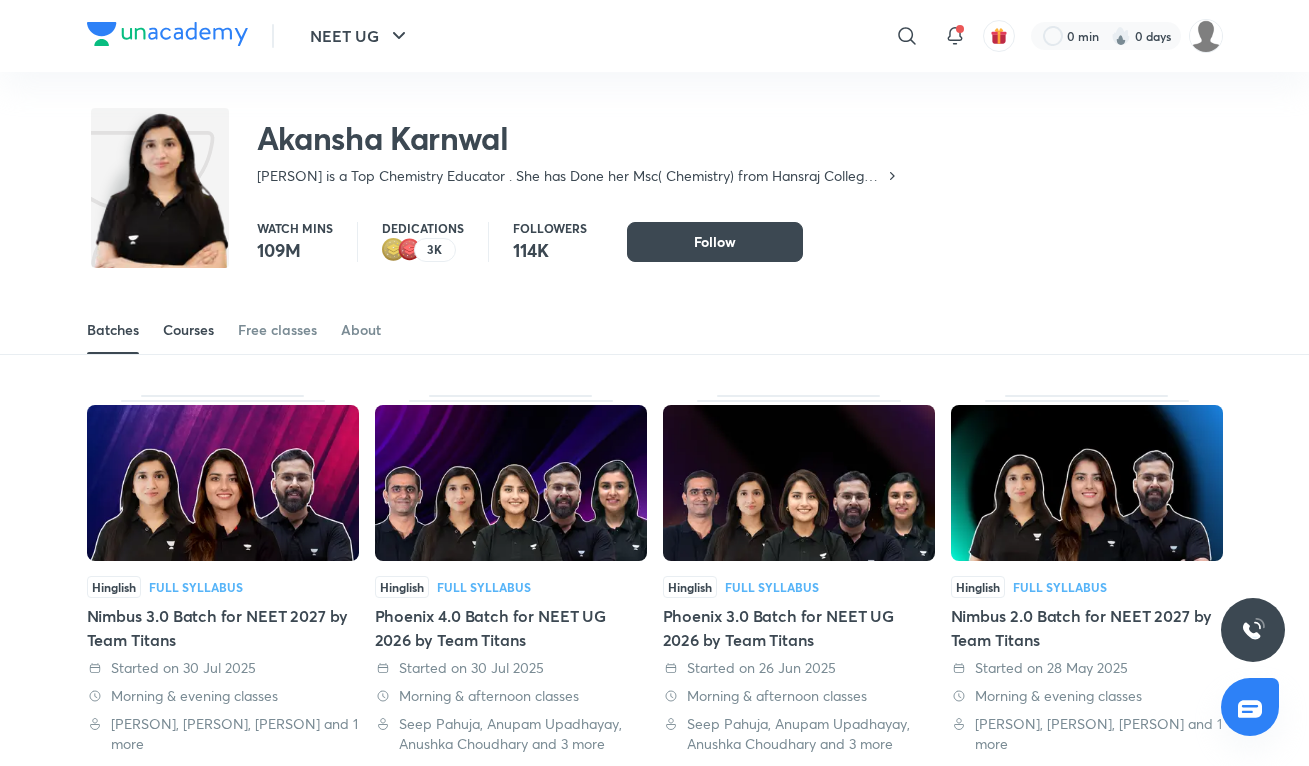 click on "Courses" at bounding box center [188, 330] 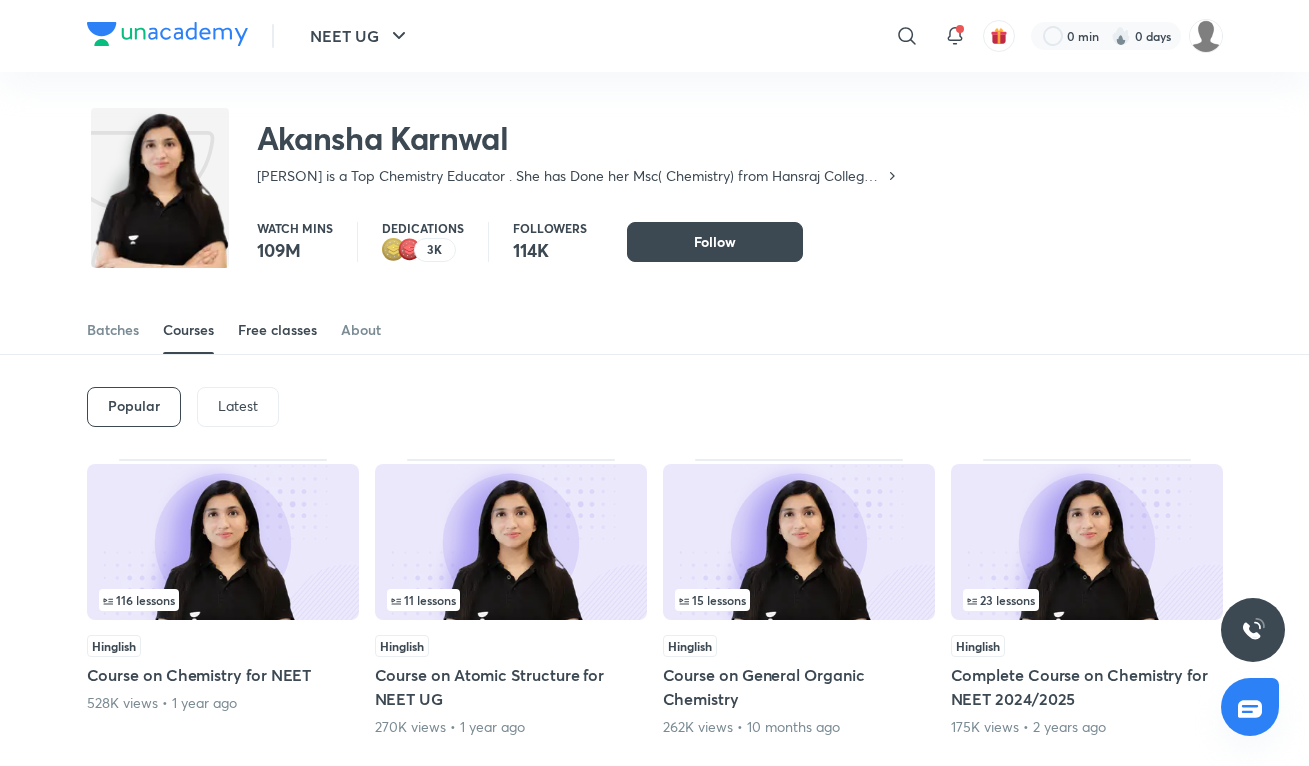 click on "Free classes" at bounding box center [277, 330] 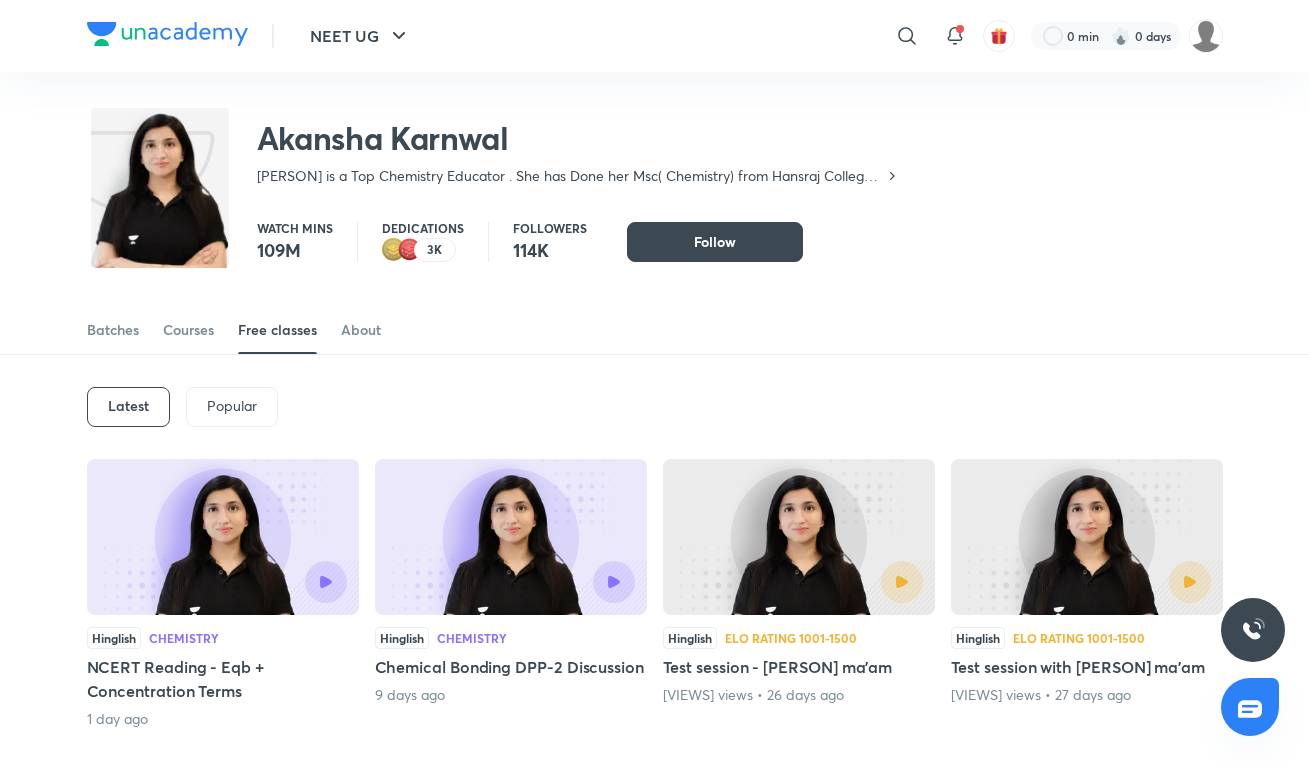 click at bounding box center (223, 537) 